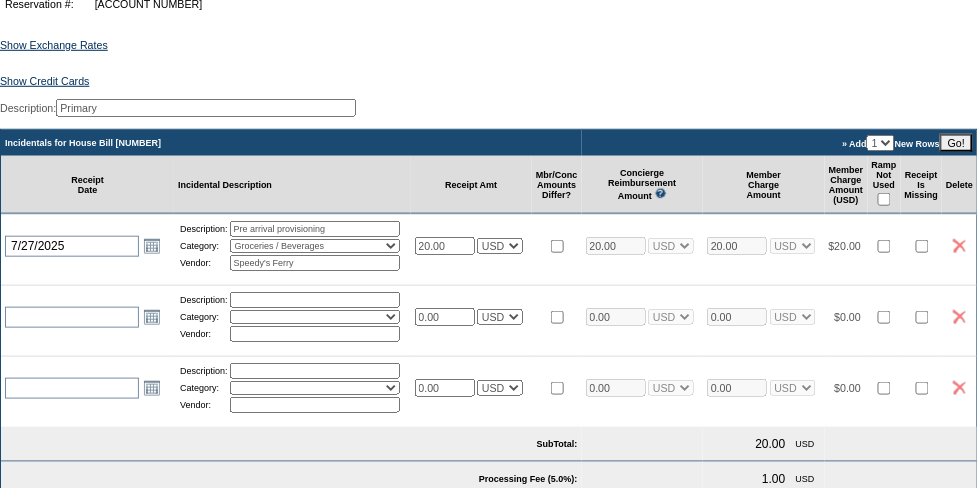 scroll, scrollTop: 466, scrollLeft: 0, axis: vertical 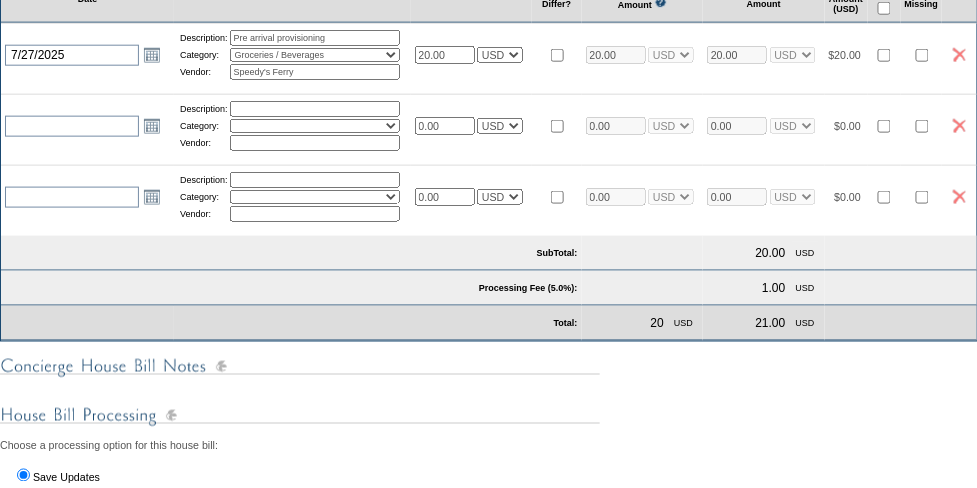click at bounding box center [922, 197] 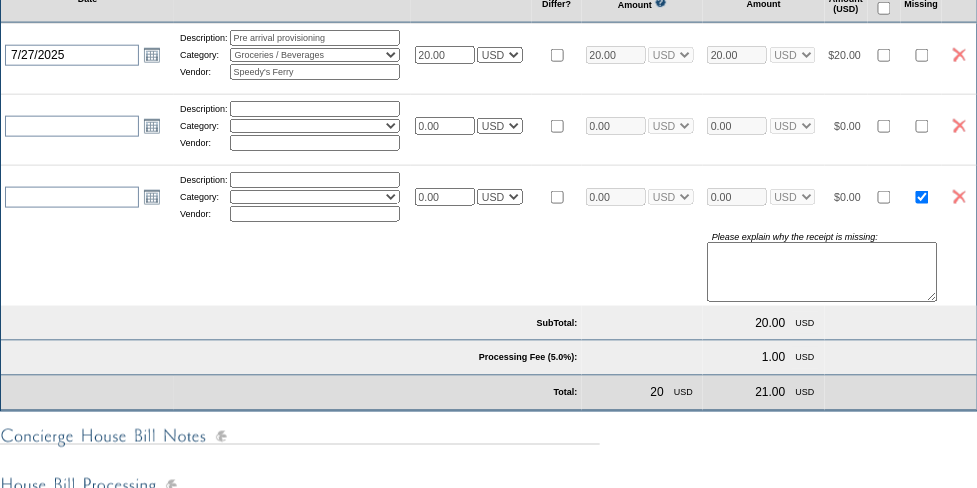 click at bounding box center (922, 197) 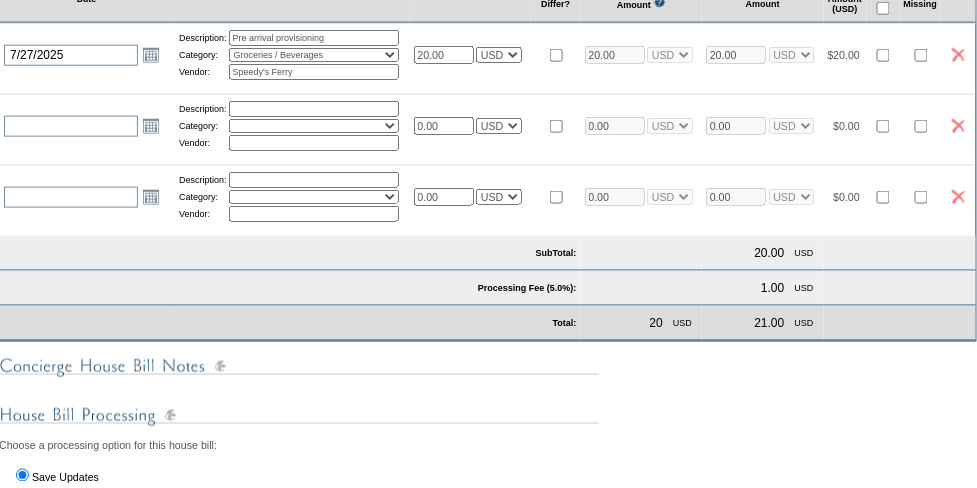 scroll, scrollTop: 466, scrollLeft: 40, axis: both 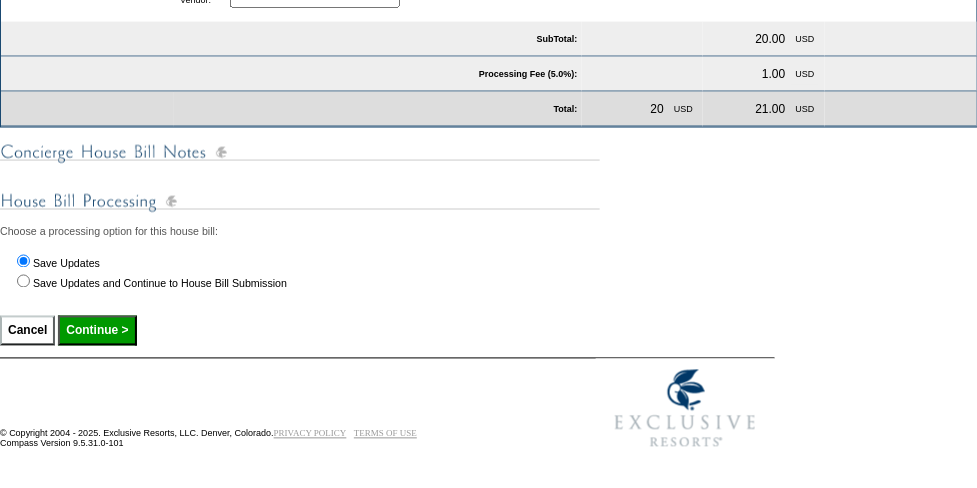 click on "Continue >" at bounding box center (97, 331) 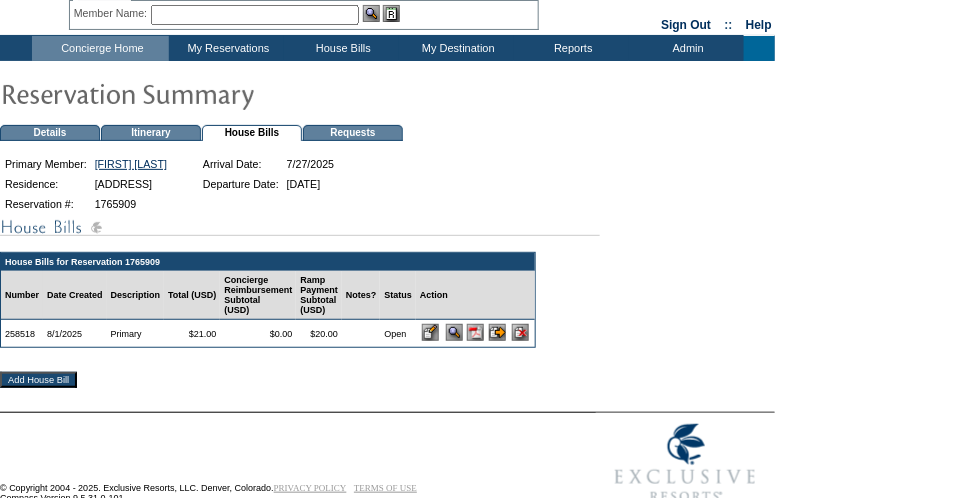 scroll, scrollTop: 0, scrollLeft: 0, axis: both 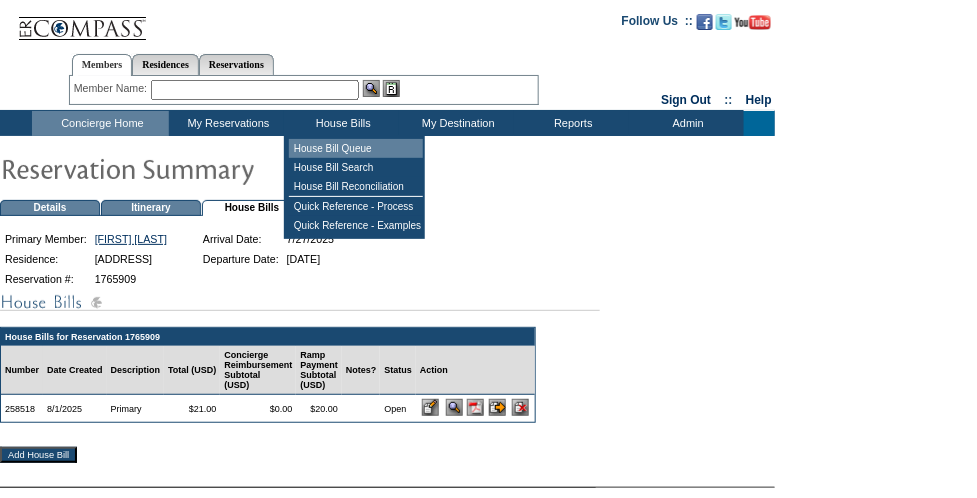 click on "House Bill Queue" at bounding box center [356, 148] 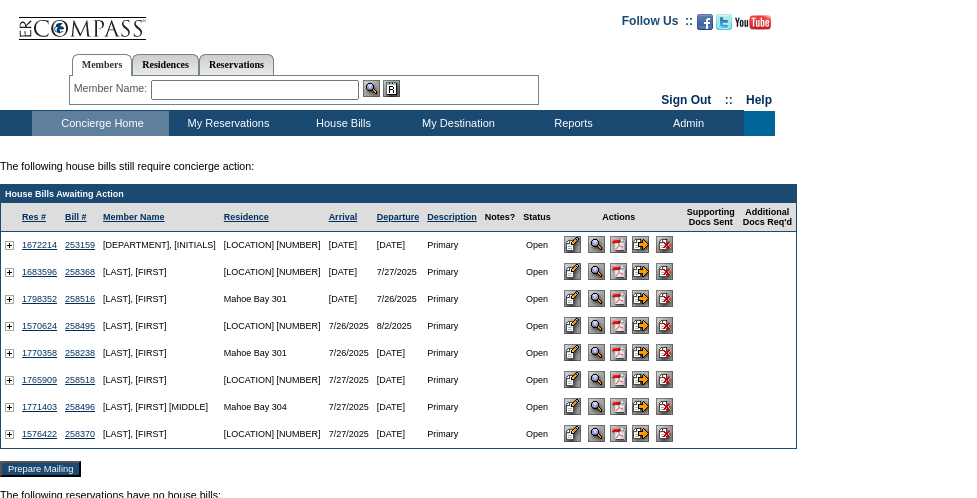 scroll, scrollTop: 0, scrollLeft: 0, axis: both 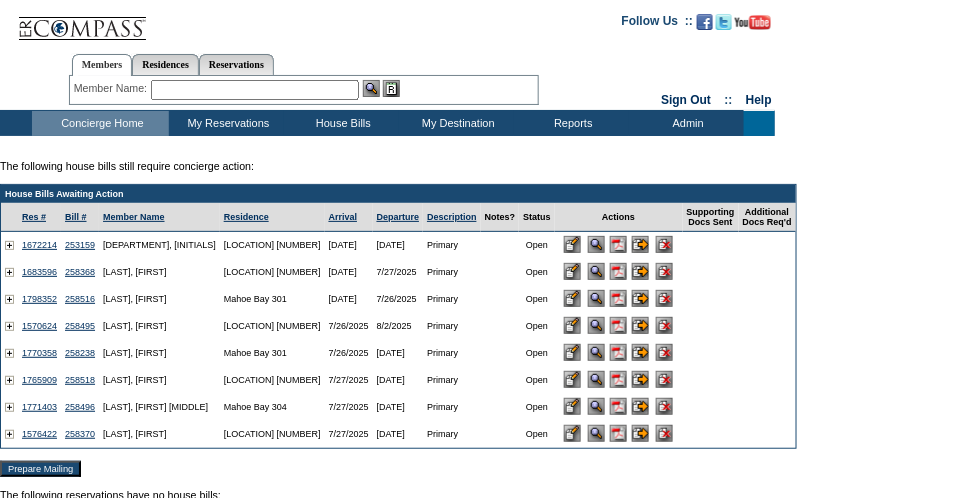 click at bounding box center (572, 352) 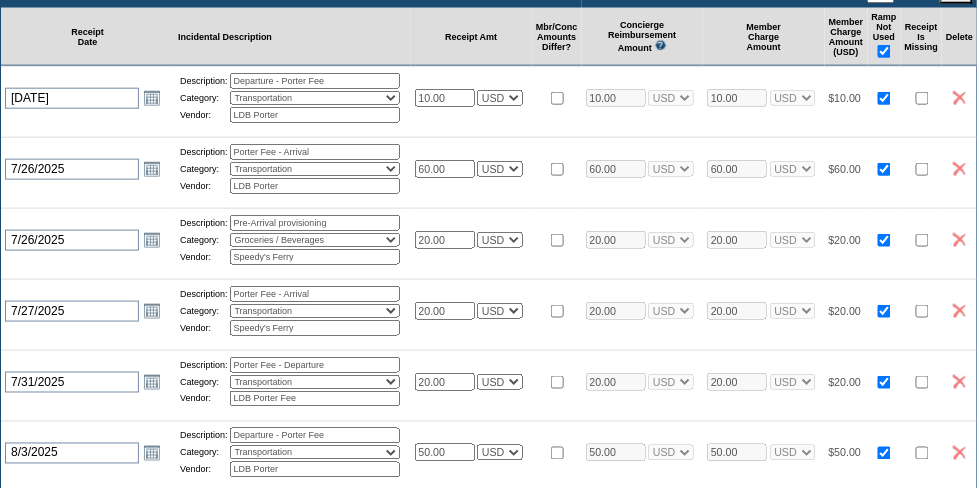 scroll, scrollTop: 400, scrollLeft: 0, axis: vertical 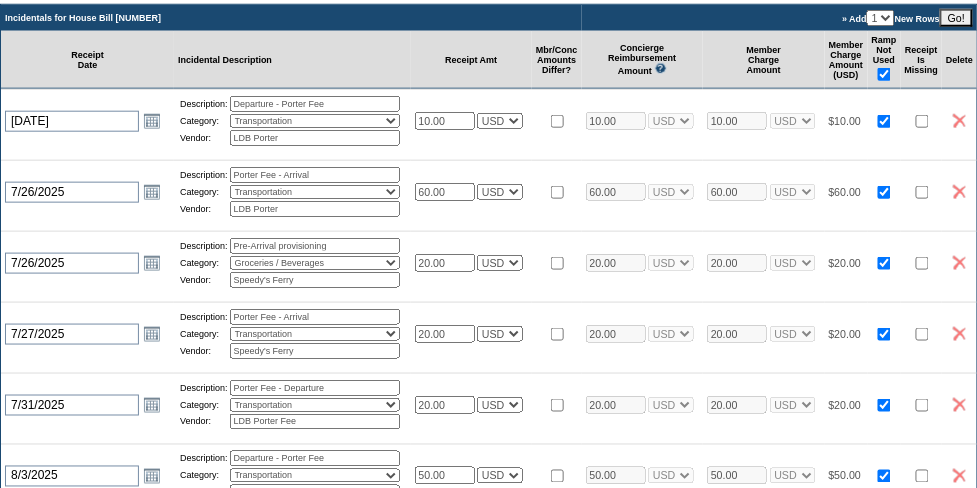 click on "1
2
3
4
5" at bounding box center [881, 18] 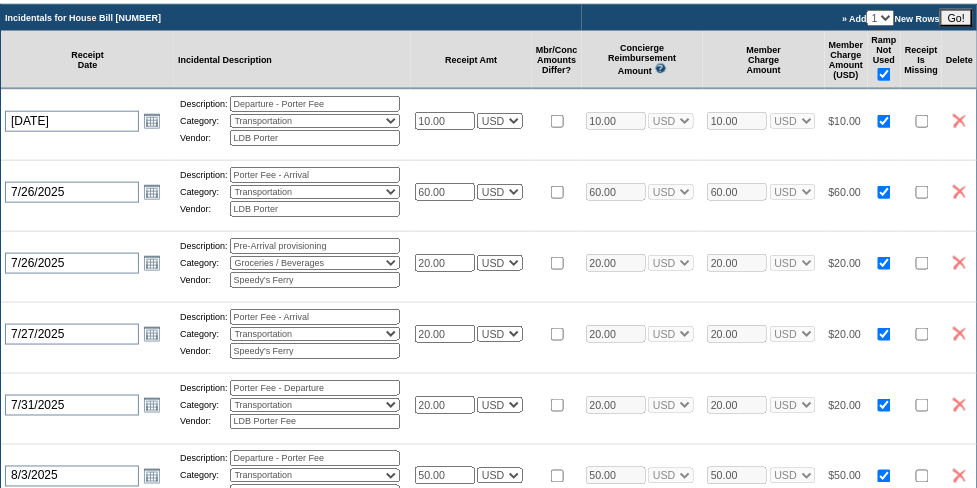click on "1
2
3
4
5" at bounding box center [881, 18] 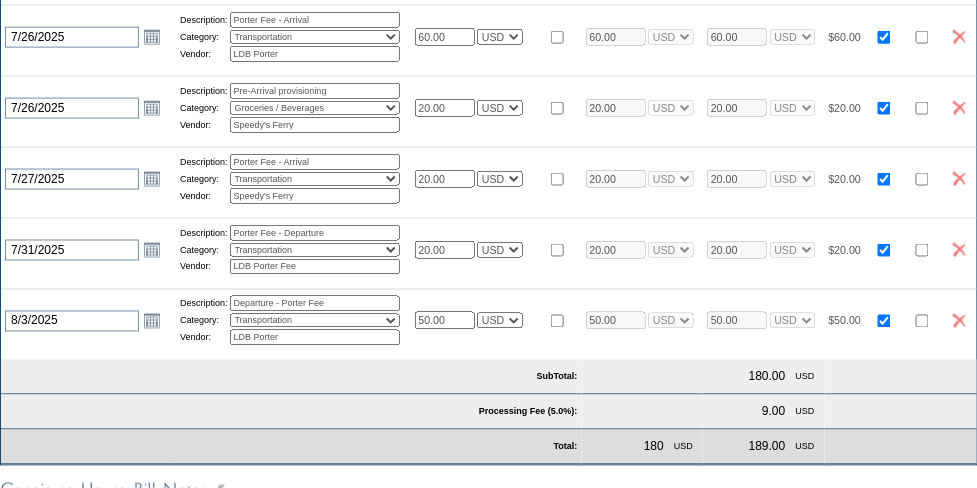 scroll, scrollTop: 733, scrollLeft: 0, axis: vertical 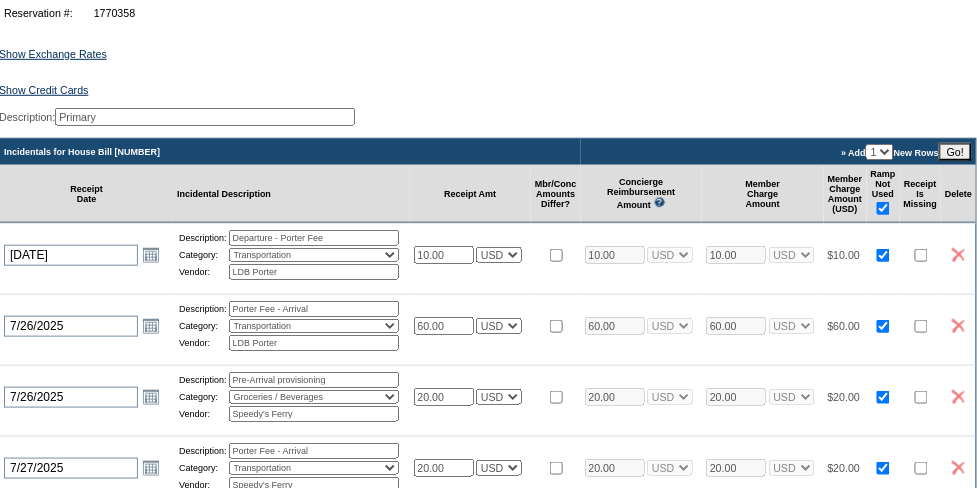 click on "Go!" at bounding box center (955, 152) 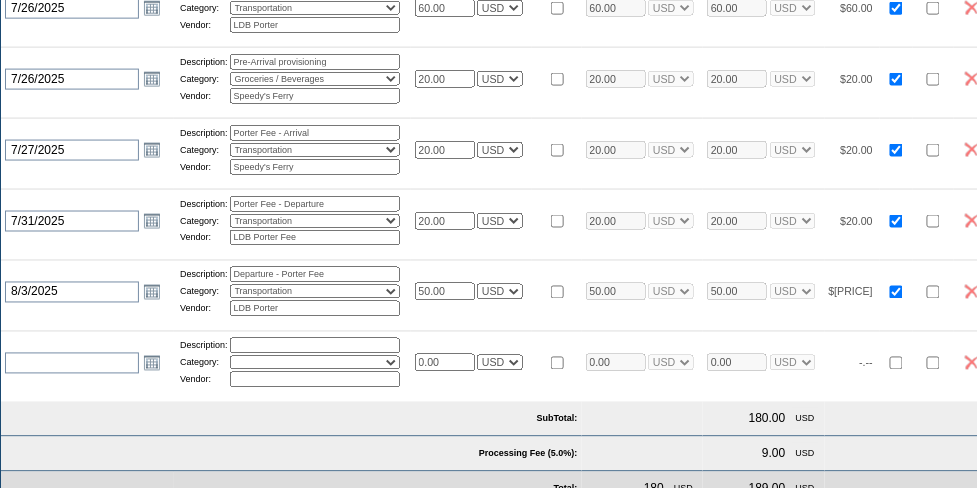 scroll, scrollTop: 600, scrollLeft: 0, axis: vertical 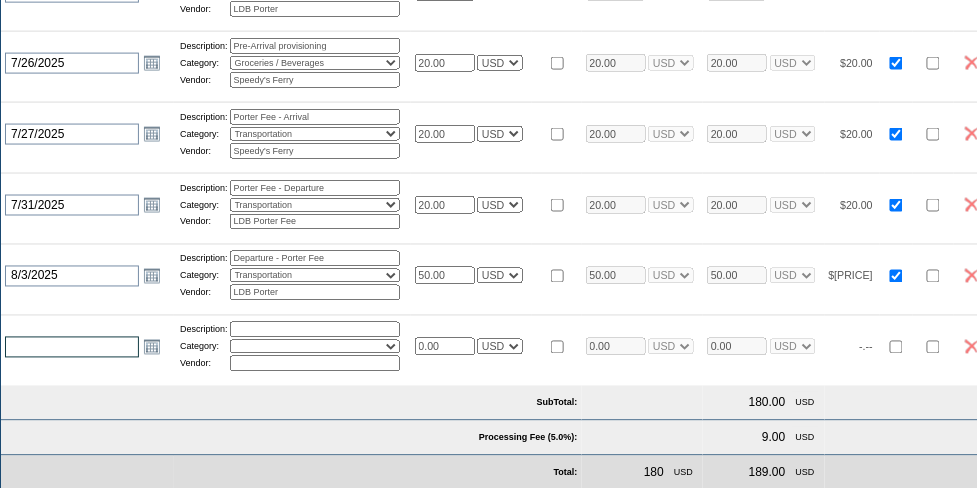 click at bounding box center [72, 347] 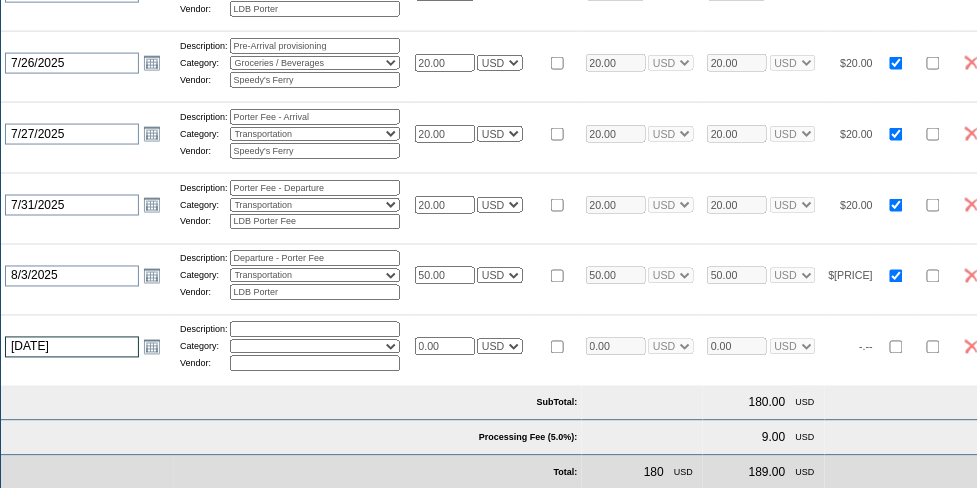 type on "[DATE]" 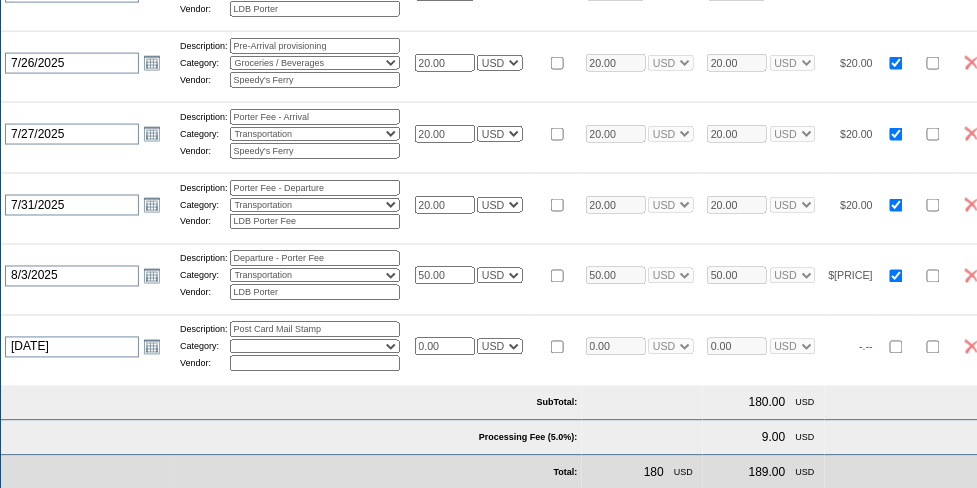 type on "Post Card Mail Stamp" 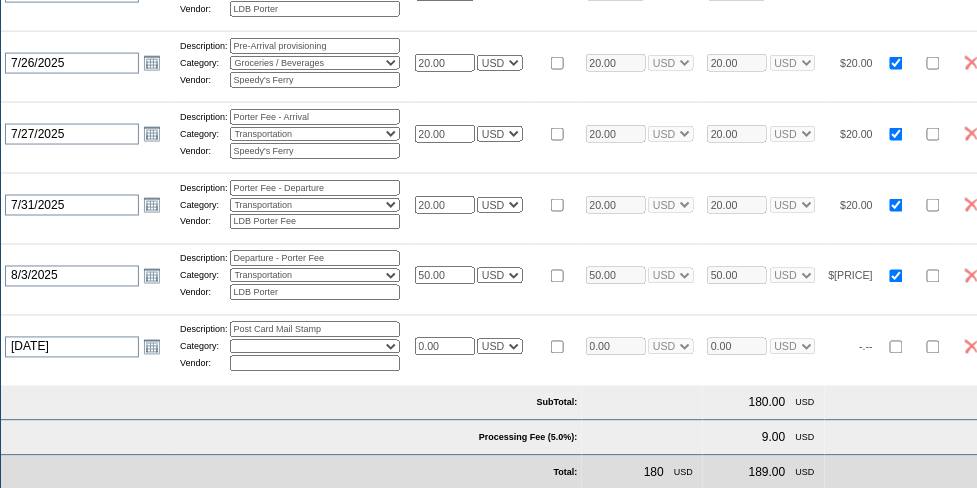 select on "12" 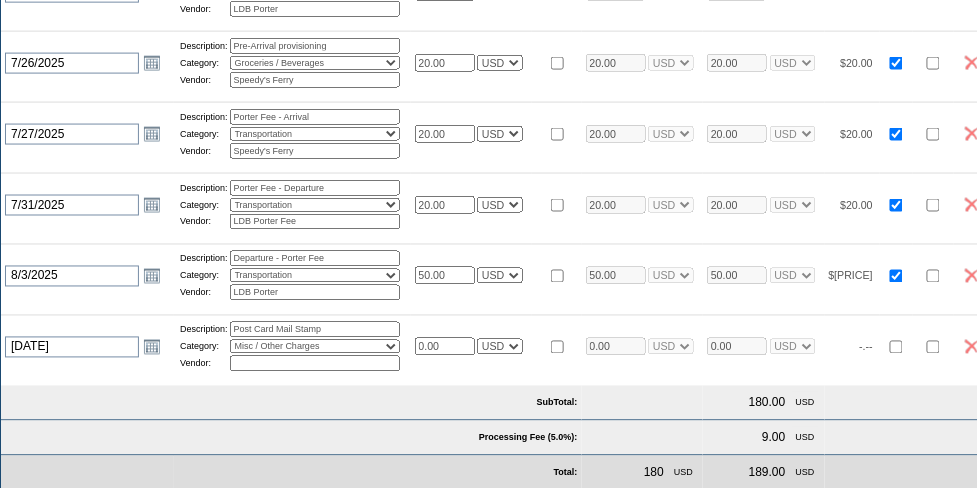 click on "Activities
Additional Housekeeping
Amenities Access Fee
Bath Amenities Reimbursement
Beach Club
Breakfast Groceries
Breakfast Service Charge
Child Care Rentals
Child Care Services / Nanny
Damage Reimbursement
Destination Cellars
ER Revenue
F&B Revenue
Gifts
Gratuity
Groceries / Beverages
House Bill Credit
Lift Tickets
Misc / Other Charges
Private Chef
Rental Fees
Runner Fees
Shipping
Spa Services
Transportation" at bounding box center (315, 347) 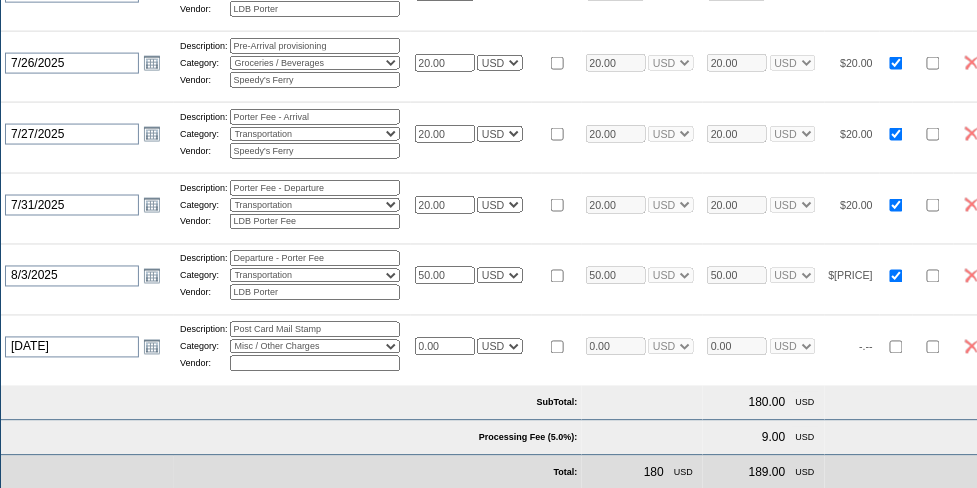 type on "P" 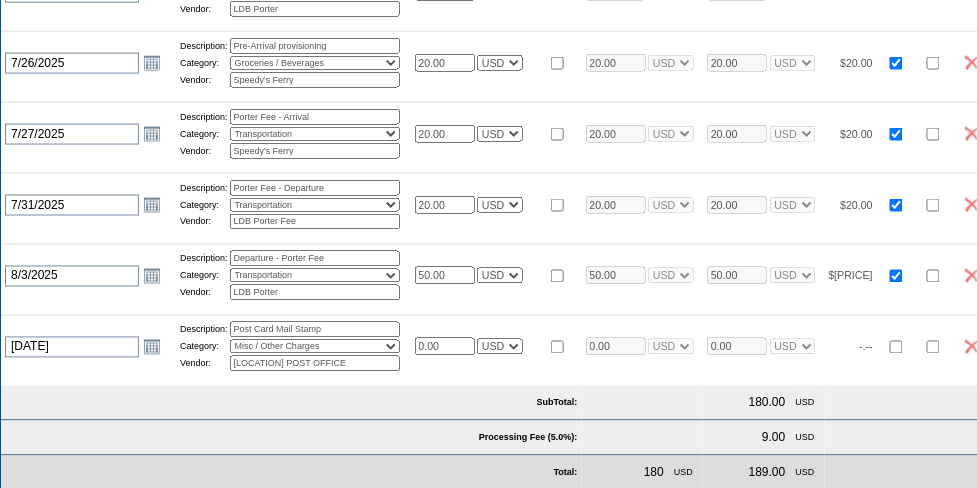 type on "[LOCATION] POST OFFICE" 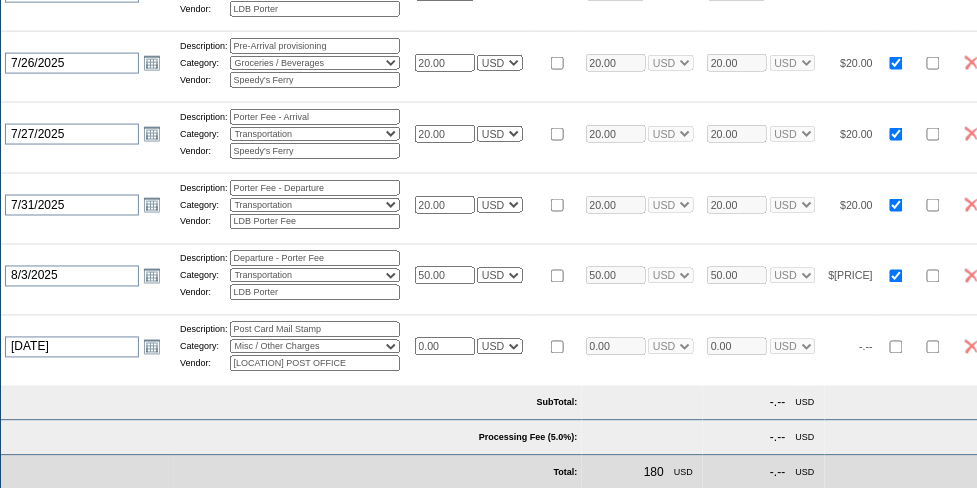 drag, startPoint x: 460, startPoint y: 346, endPoint x: 402, endPoint y: 364, distance: 60.728905 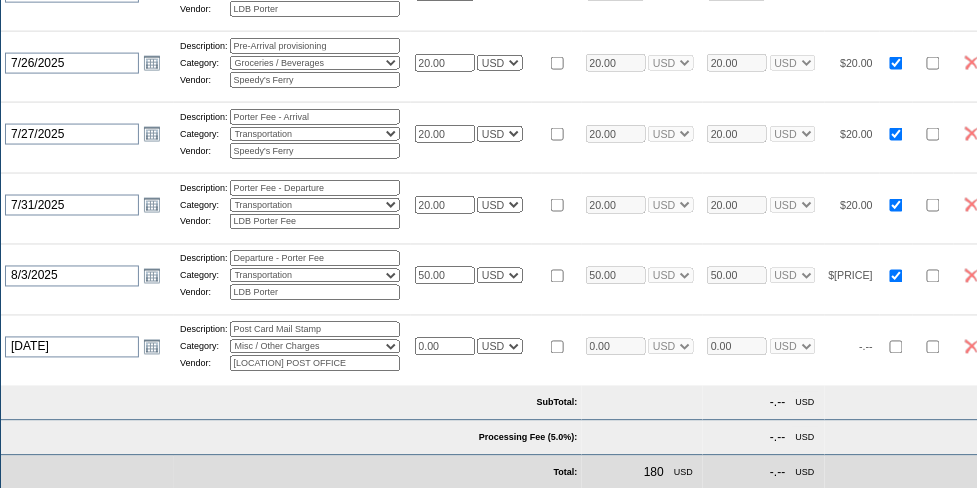 click on "[DATE]
[DATE] Open the calendar popup.
<< < [MONTH] [YEAR] > >>
S M T W T F S
31 27 28 29 30 31 1 2
32 3 4 5 6 7 8 9
33 10 11 12 13 14 15 16
34 17 18 19 20 21 22 23
35 24 25 26 27 28 29 30
36 31 1 2 3 4 5 6
Description:
Post Card Mail Stamp
Category:
Activities
Additional Housekeeping
Amenities Access Fee
Bath Amenities Reimbursement
Beach Club
Breakfast Groceries
Breakfast Service Charge
Child Care Rentals
Child Care Services / Nanny
Damage Reimbursement
Destination Cellars
ER Revenue
F&B Revenue
Gifts
Gratuity
Groceries / Beverages" at bounding box center (495, 346) 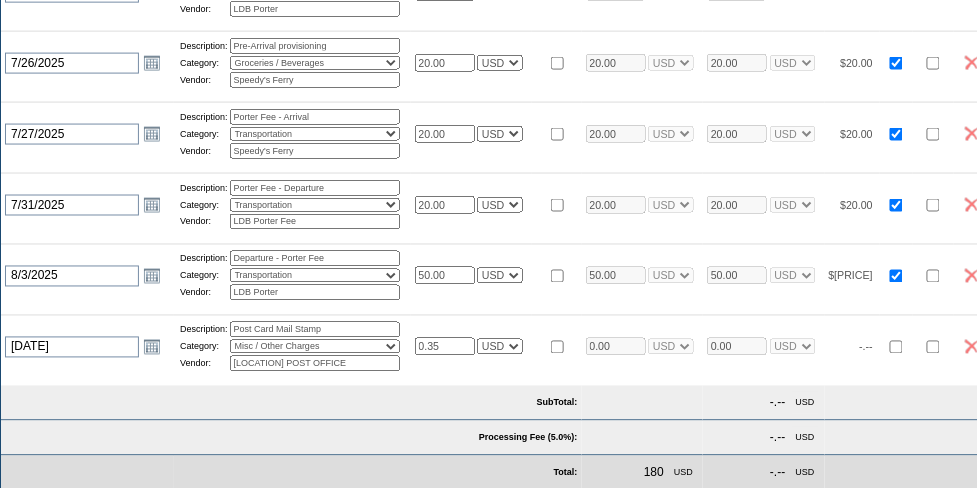 type on "0.35" 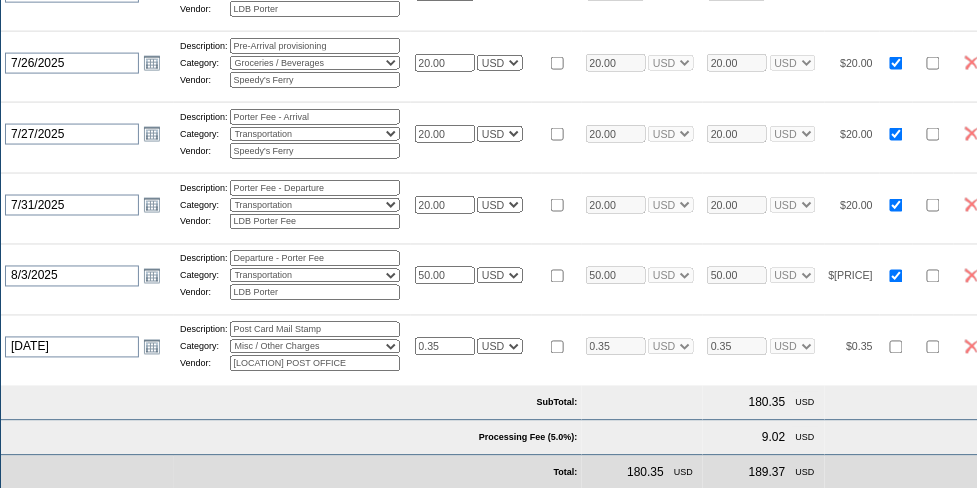 click on "SubTotal:" at bounding box center [291, 403] 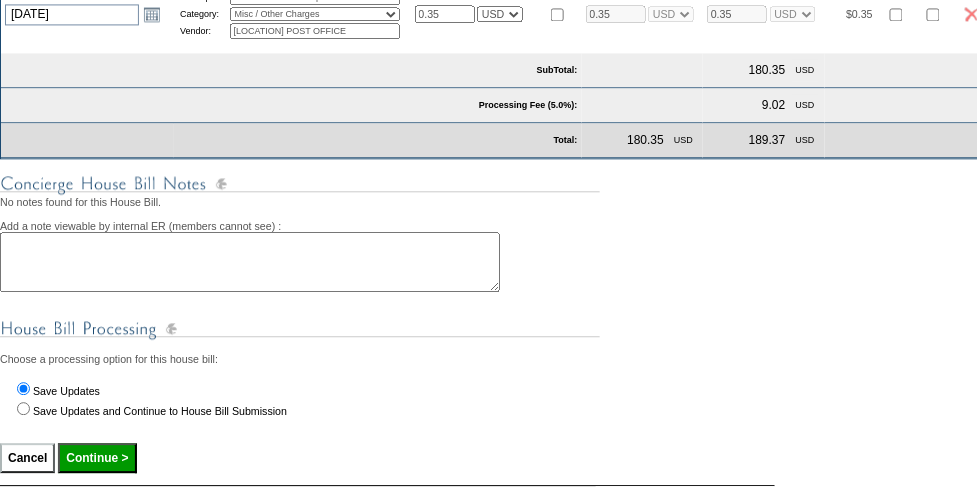 scroll, scrollTop: 1000, scrollLeft: 0, axis: vertical 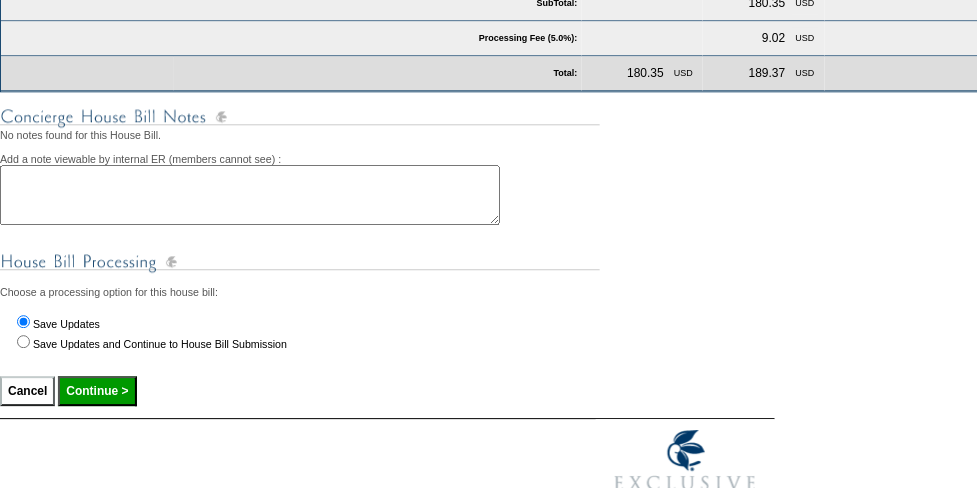 click on "Continue >" at bounding box center (97, 391) 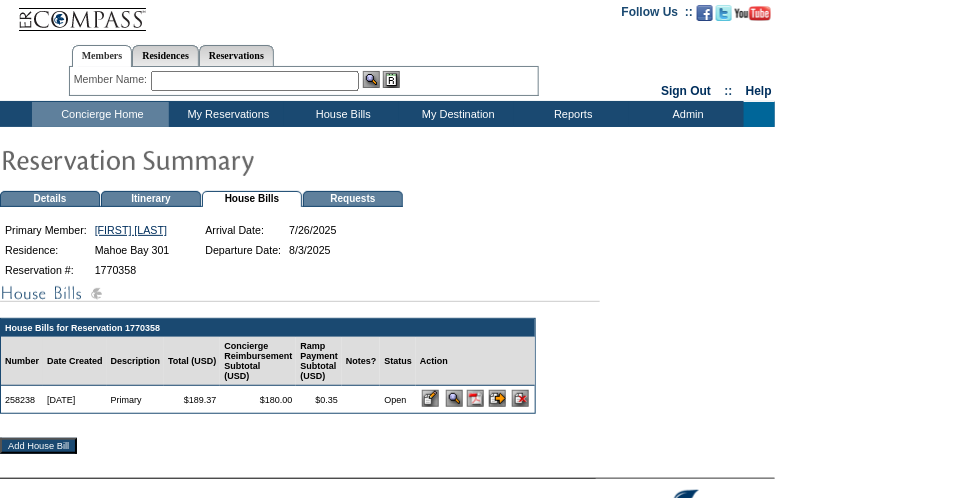 scroll, scrollTop: 0, scrollLeft: 0, axis: both 